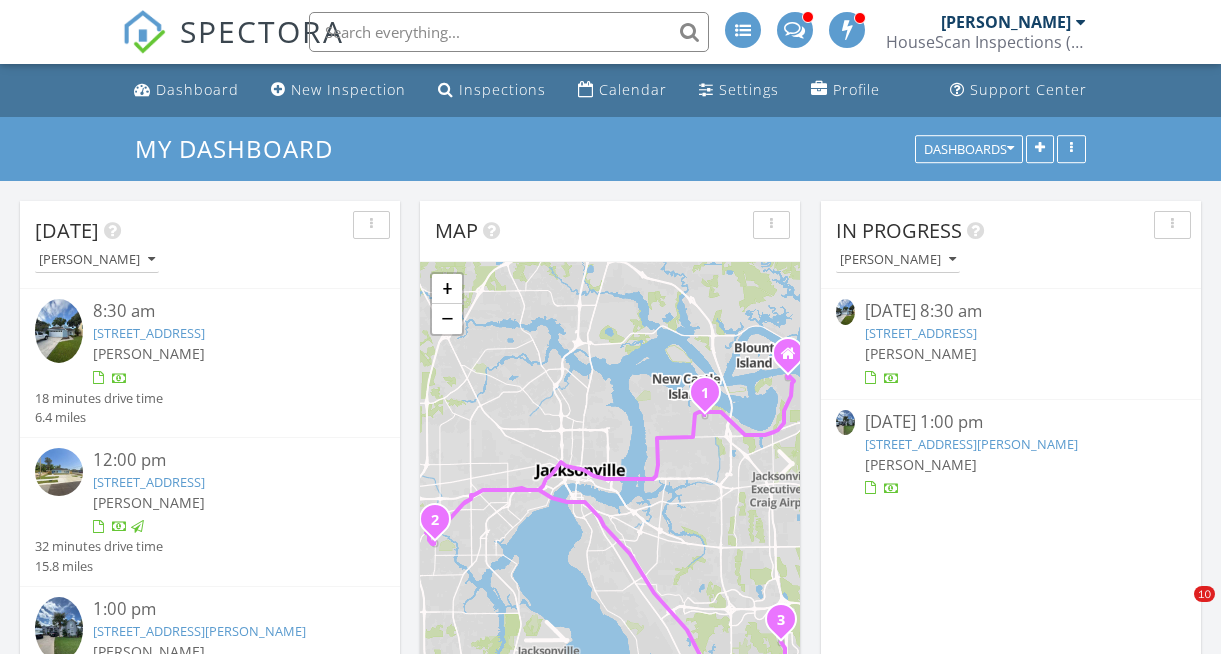scroll, scrollTop: 0, scrollLeft: 0, axis: both 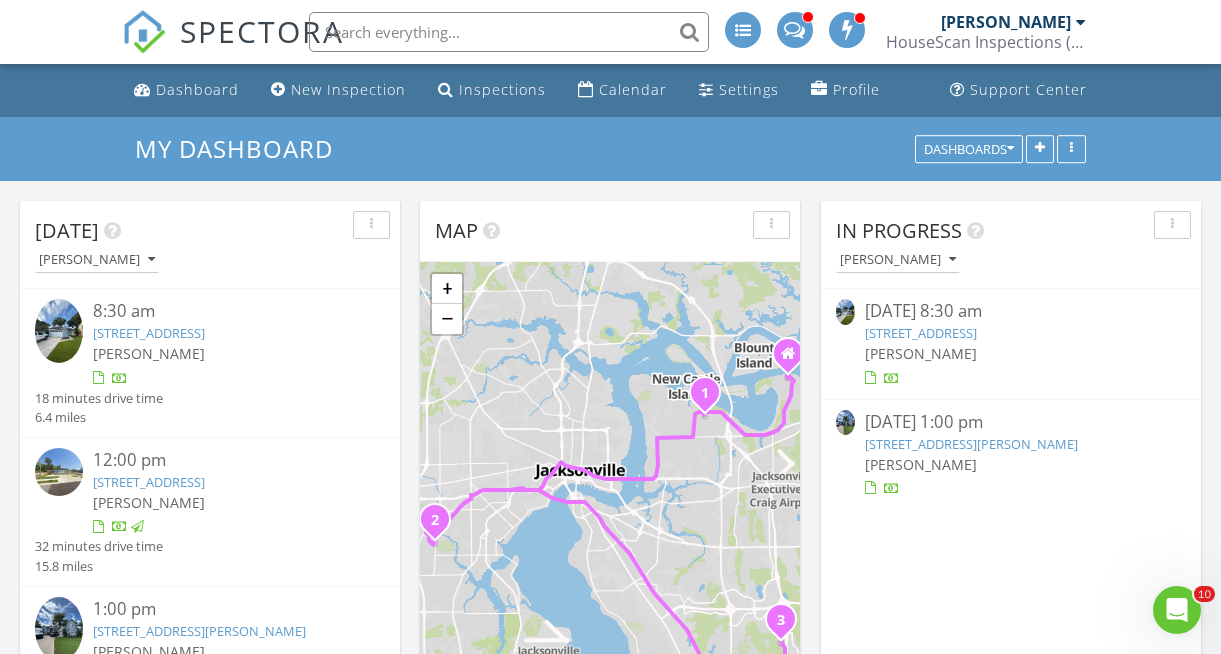 click on "[STREET_ADDRESS]" at bounding box center [921, 333] 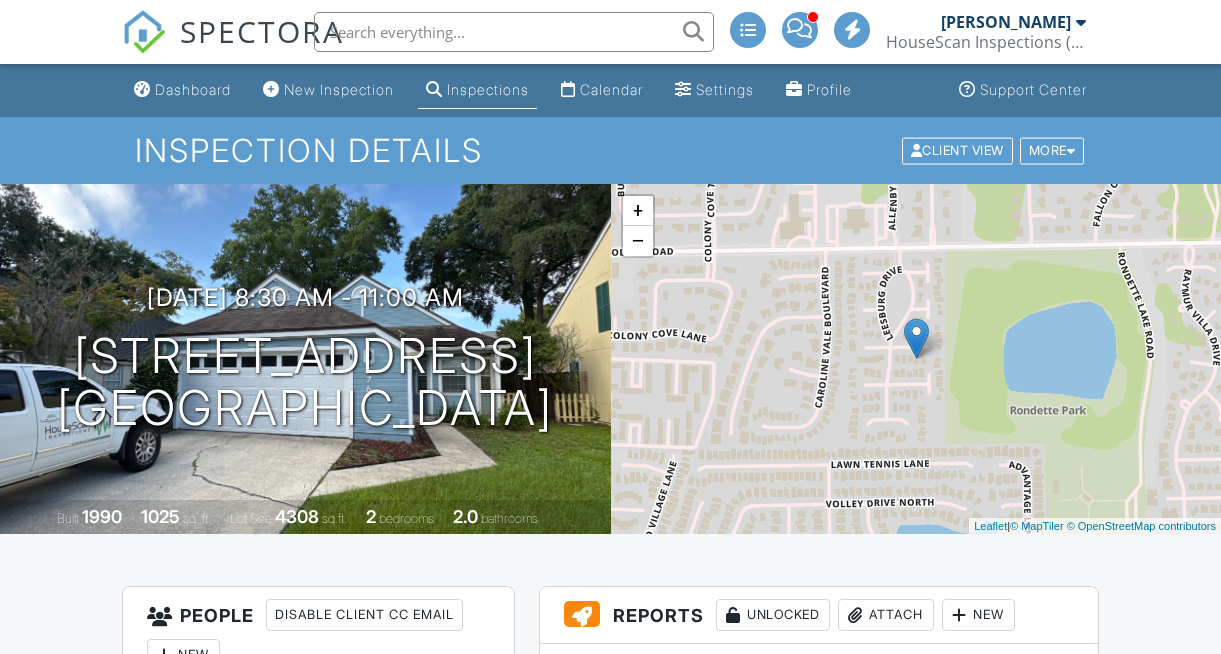 scroll, scrollTop: 0, scrollLeft: 0, axis: both 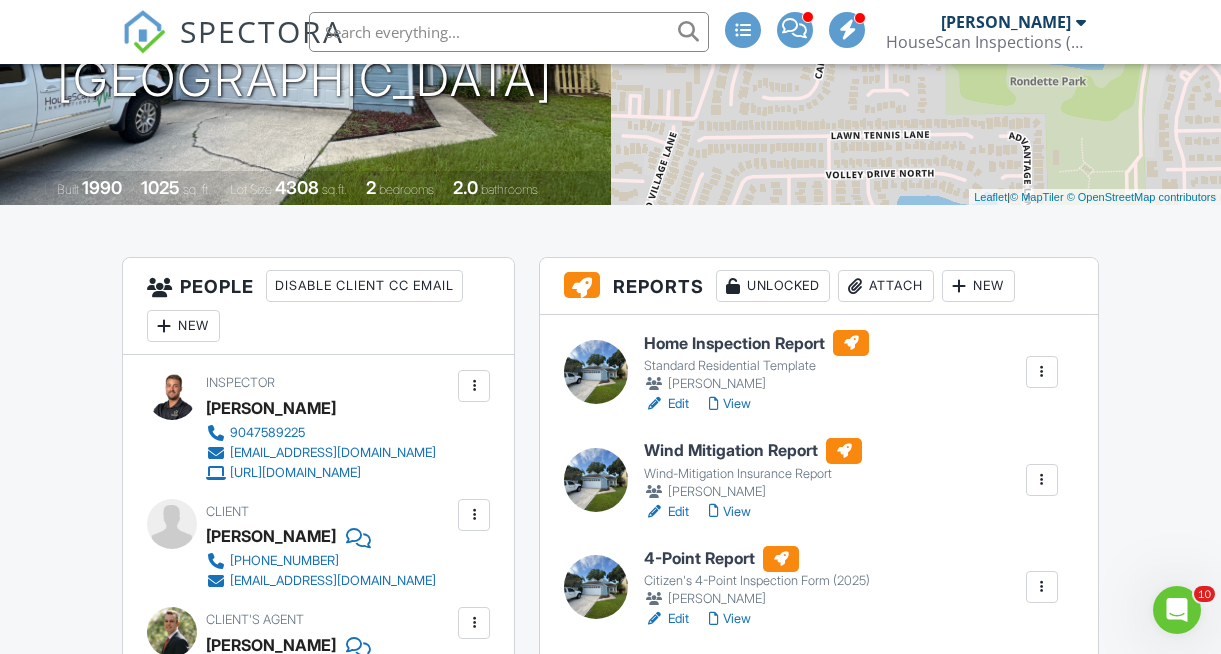 click on "View" at bounding box center (730, 404) 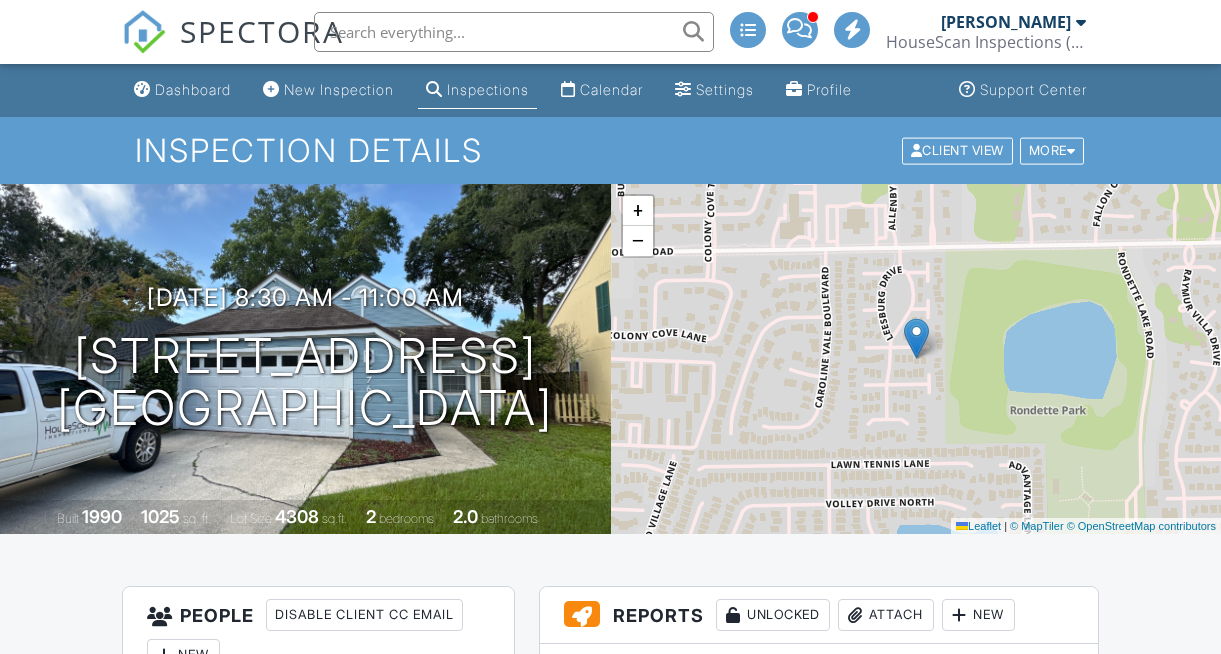 scroll, scrollTop: 0, scrollLeft: 0, axis: both 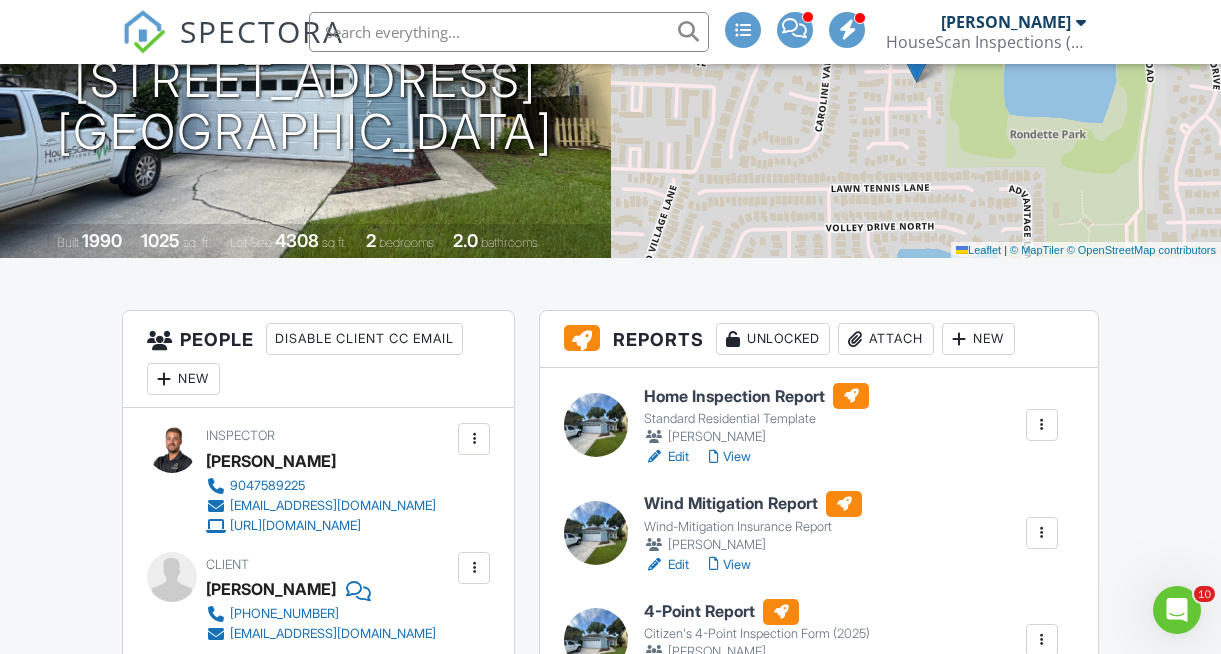 click on "View" at bounding box center [730, 565] 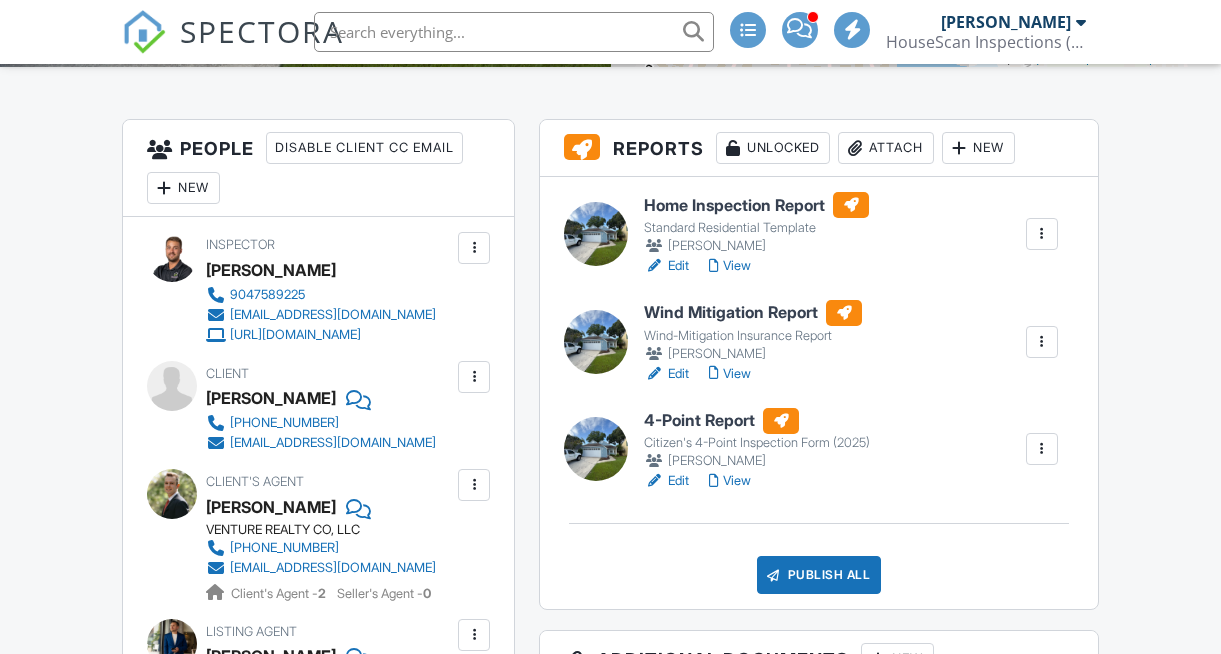 scroll, scrollTop: 467, scrollLeft: 0, axis: vertical 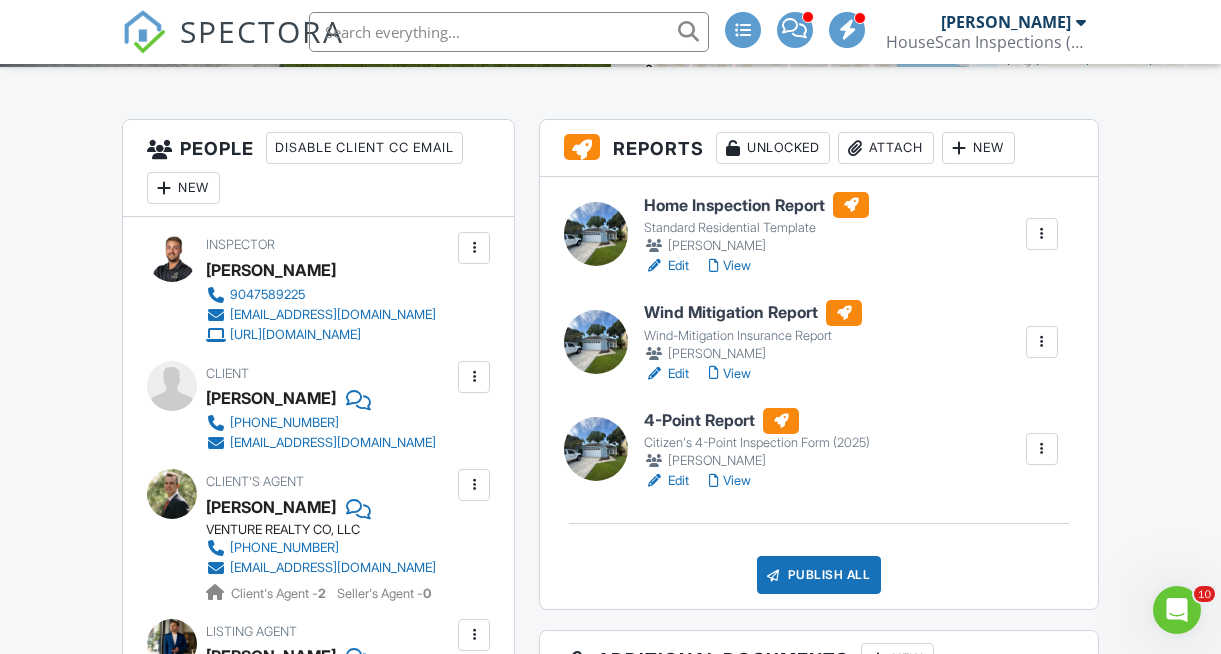 click on "View" at bounding box center (730, 481) 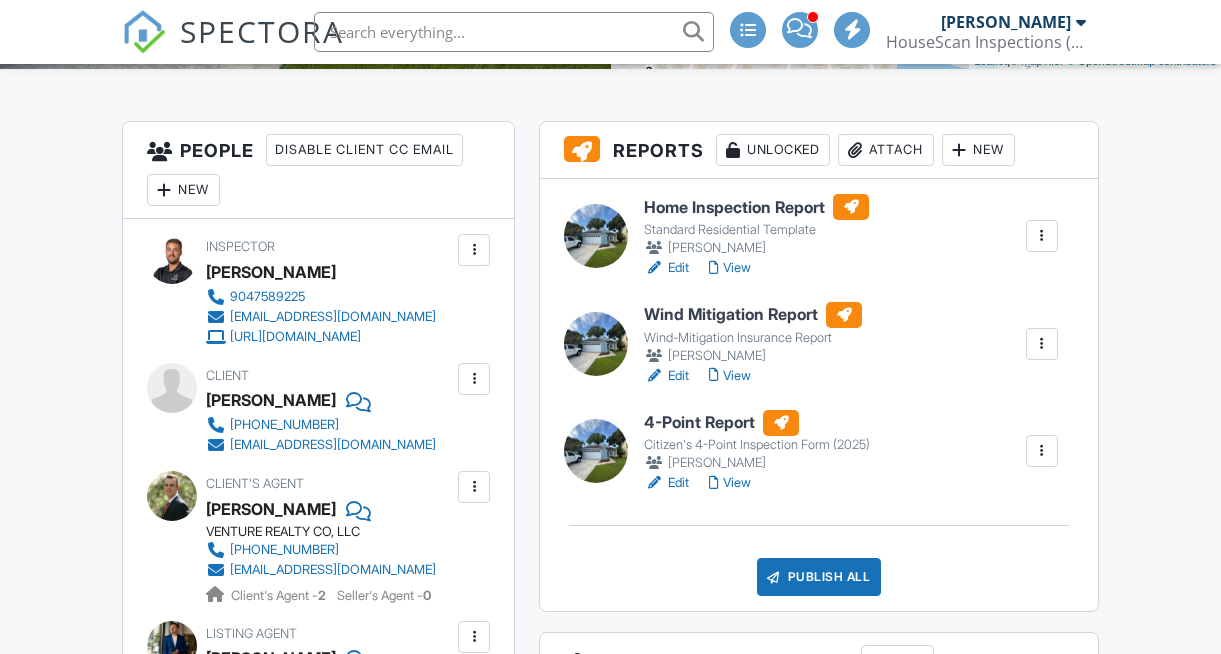 scroll, scrollTop: 465, scrollLeft: 0, axis: vertical 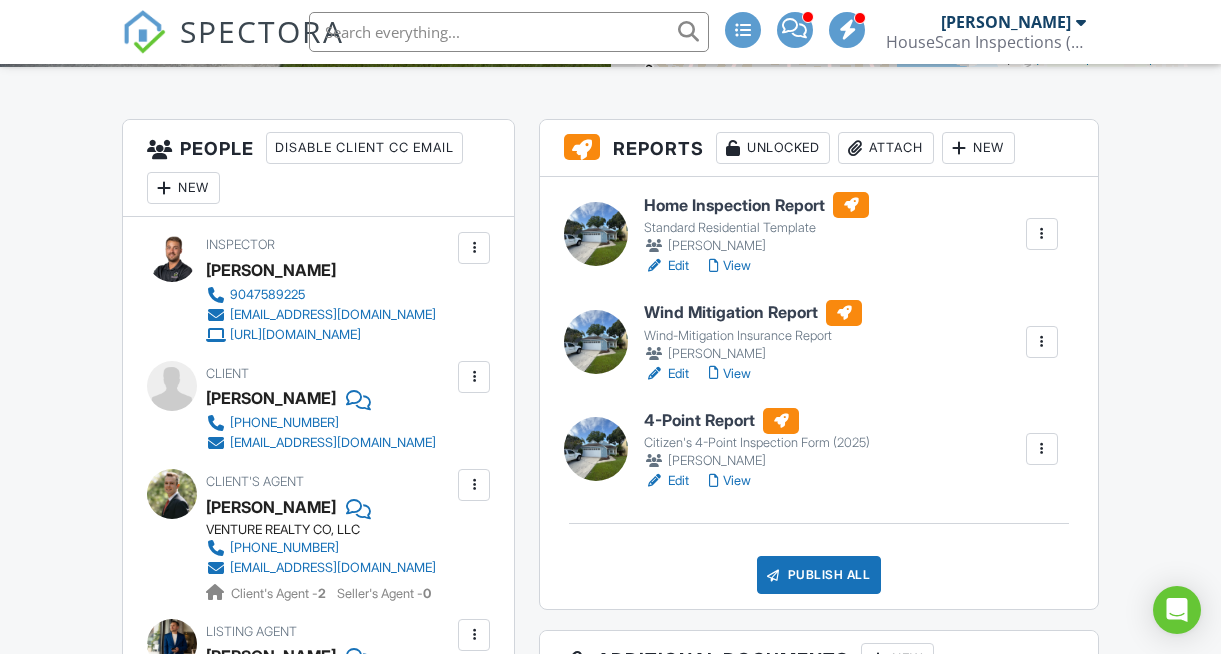 click on "View" at bounding box center (730, 481) 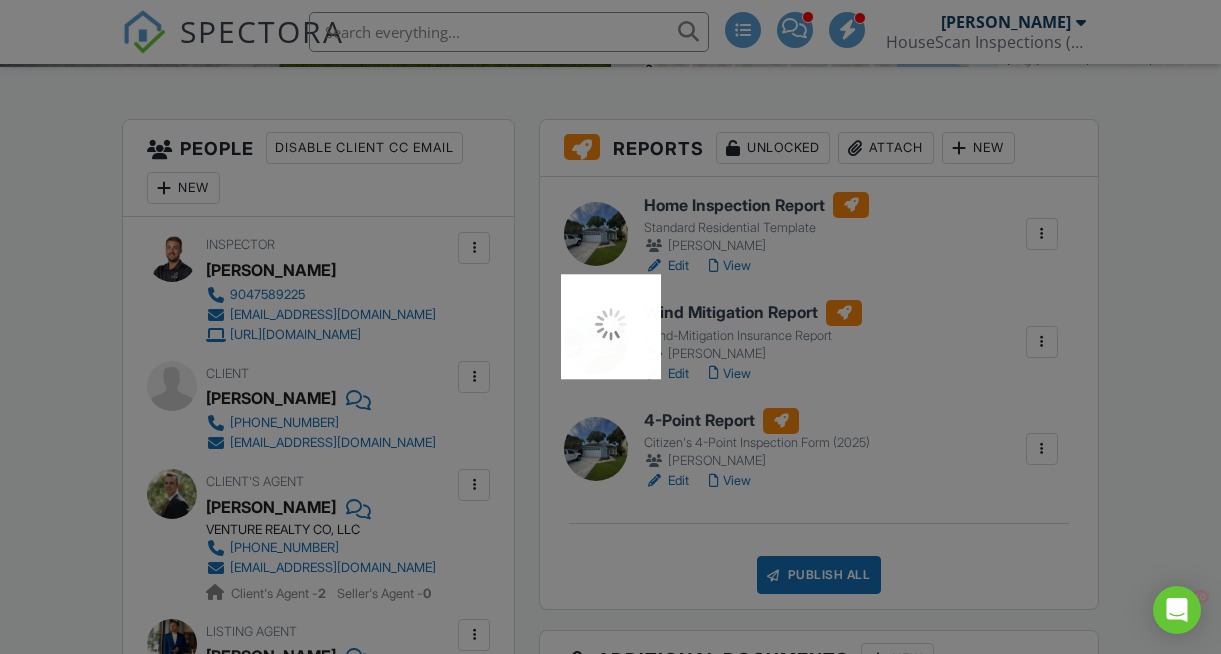 scroll, scrollTop: 0, scrollLeft: 0, axis: both 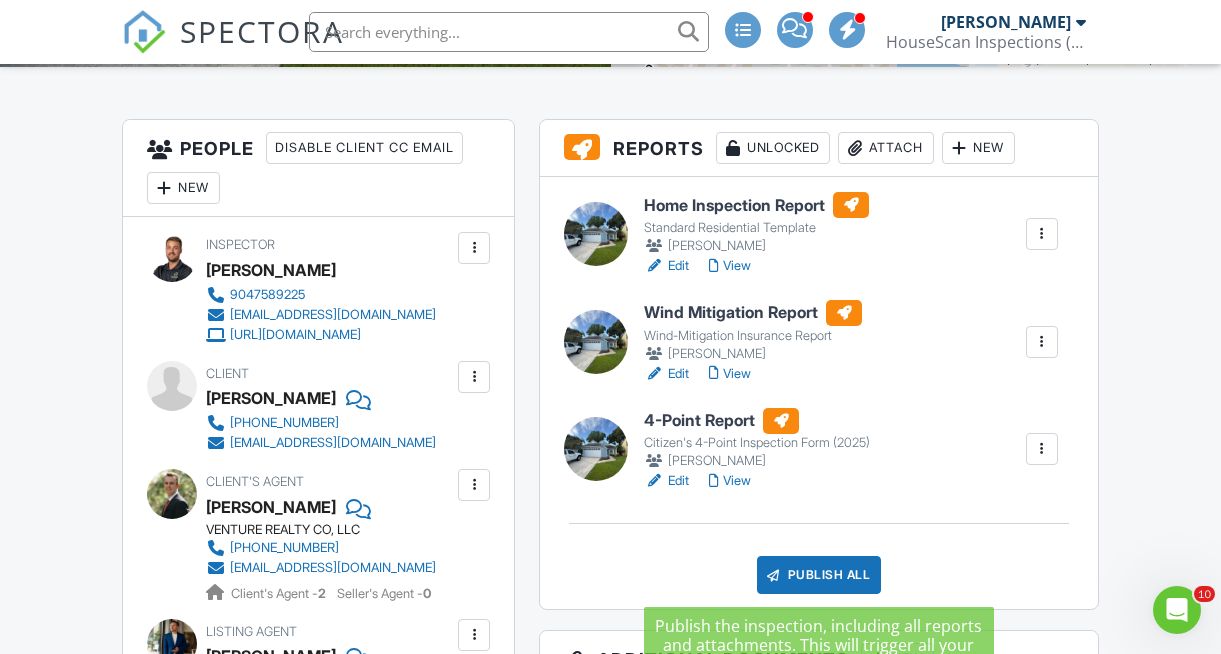 click on "Publish All" at bounding box center [819, 575] 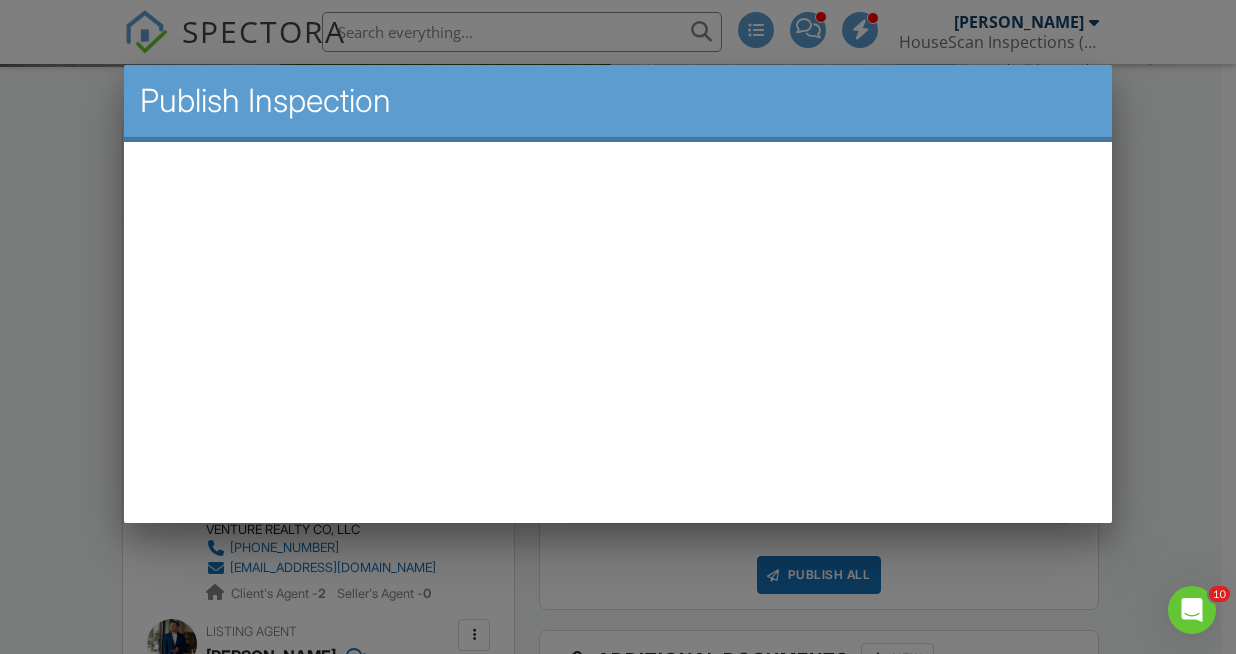 scroll, scrollTop: 0, scrollLeft: 0, axis: both 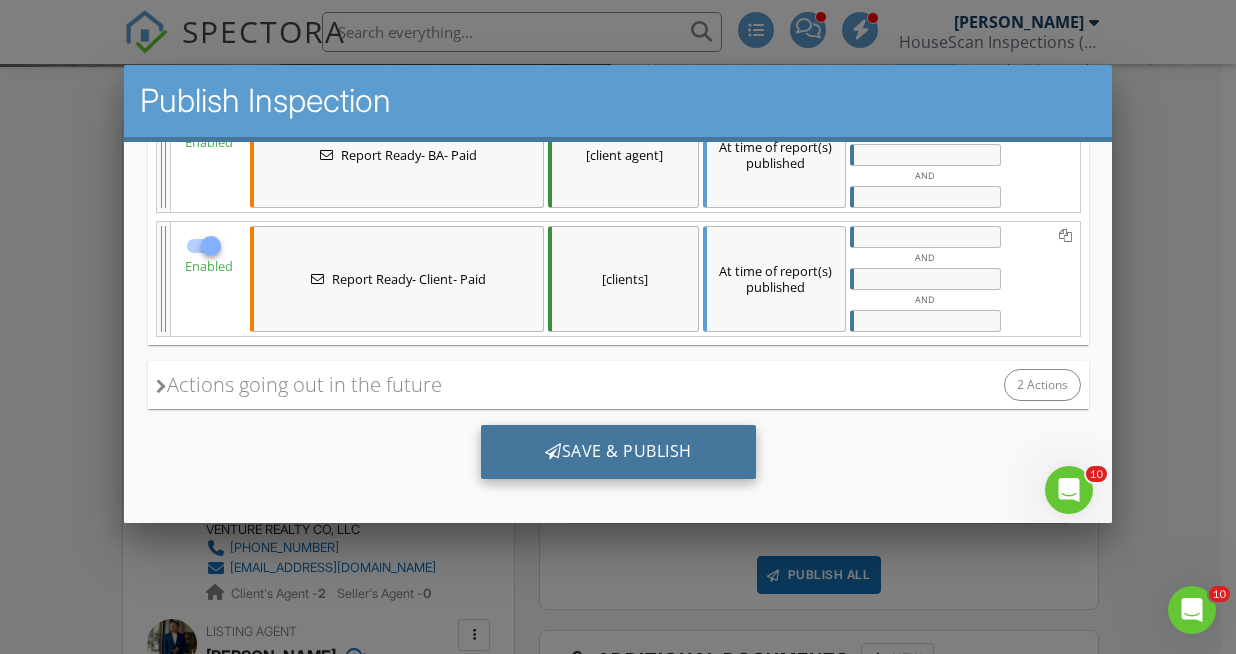 click on "Save & Publish" at bounding box center [617, 452] 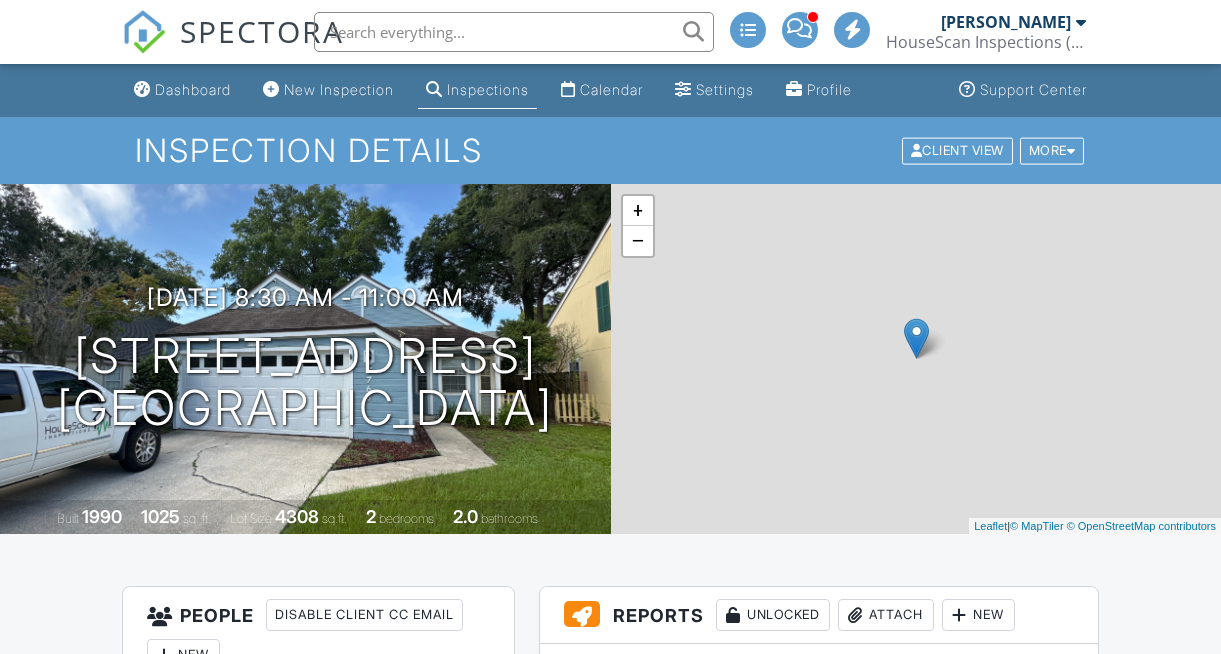 scroll, scrollTop: 0, scrollLeft: 0, axis: both 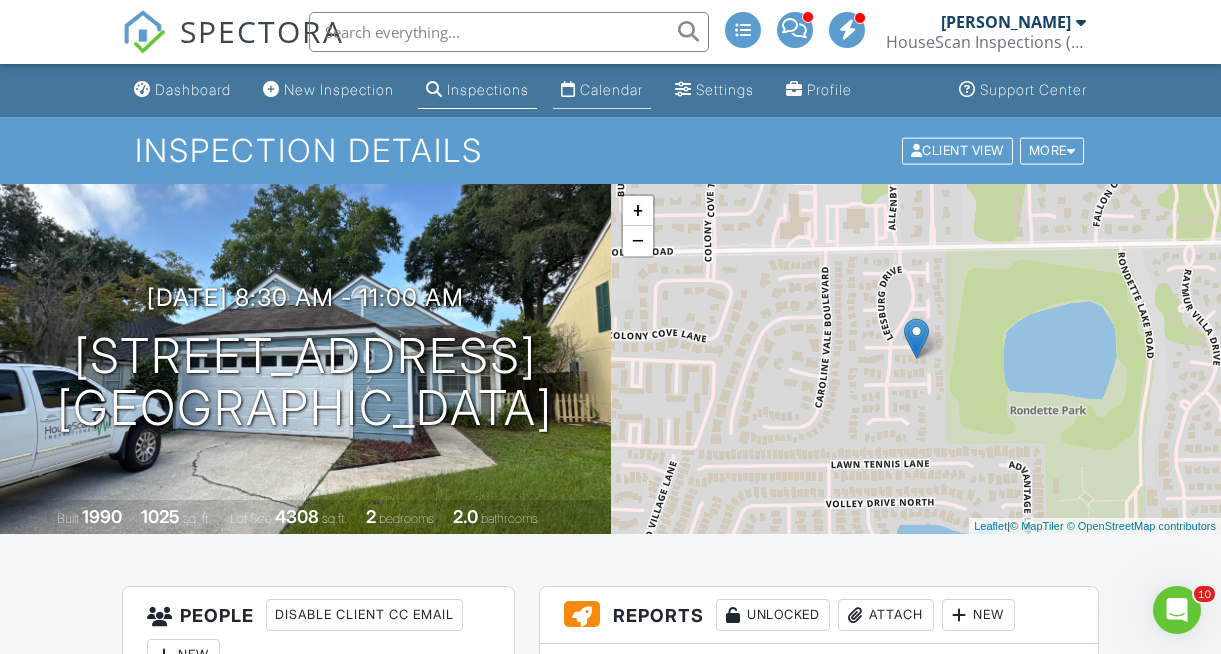 click on "Calendar" at bounding box center [611, 89] 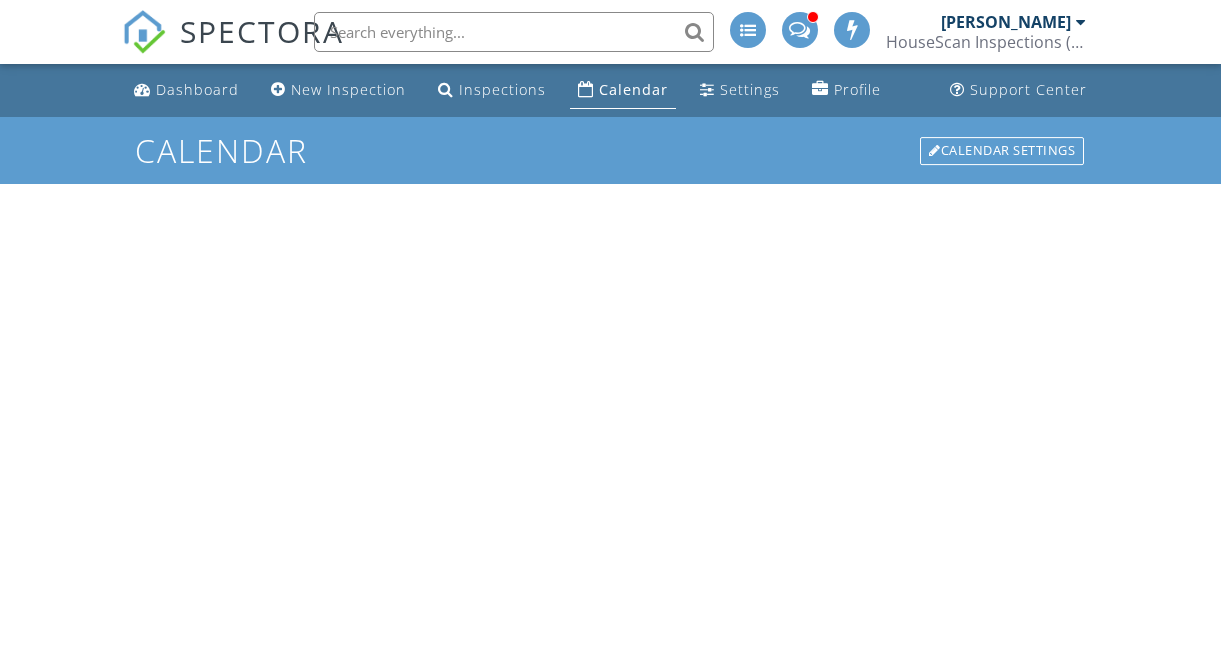 scroll, scrollTop: 0, scrollLeft: 0, axis: both 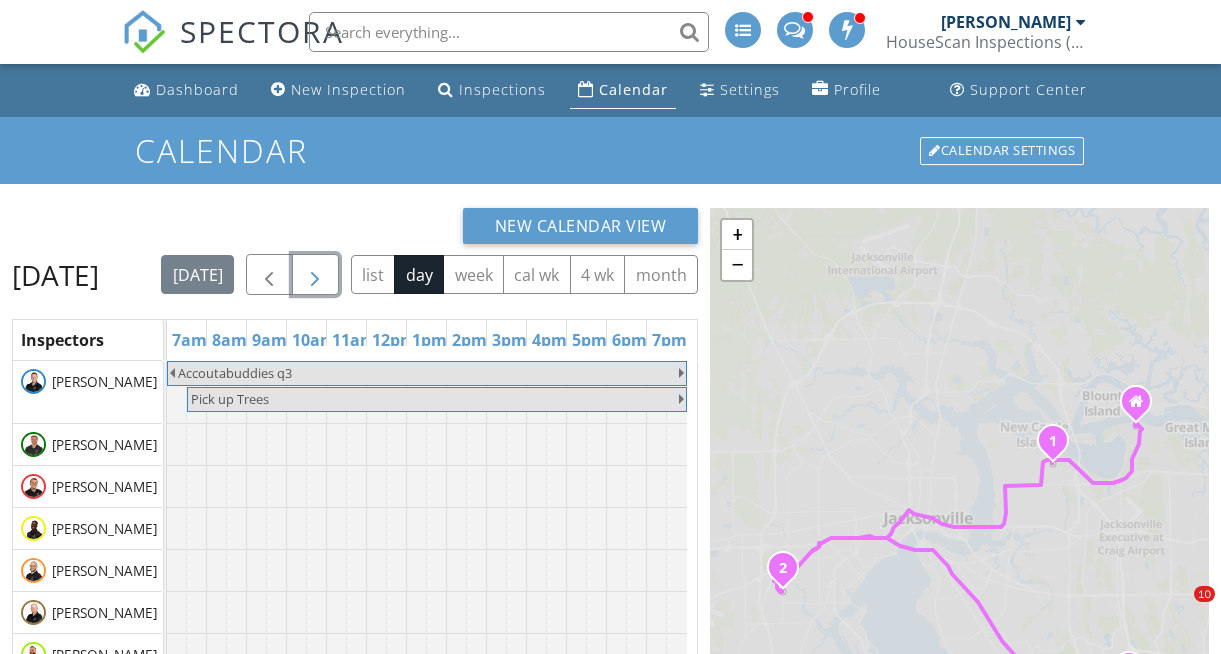 click at bounding box center (315, 275) 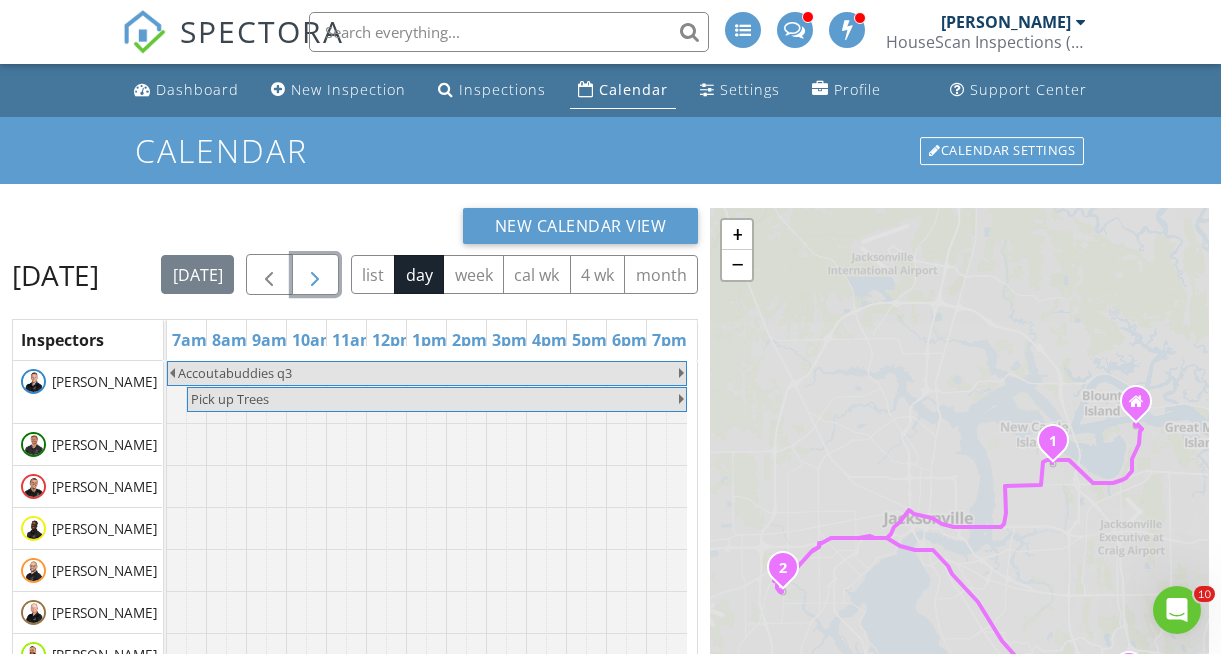 scroll, scrollTop: 0, scrollLeft: 0, axis: both 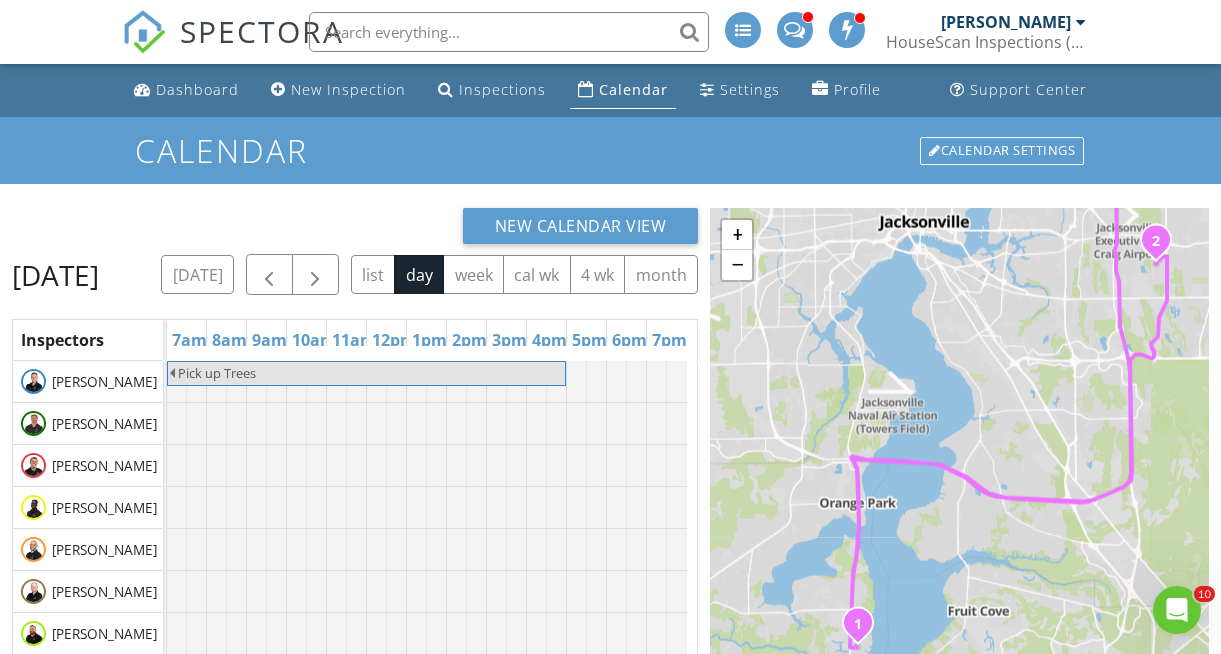 drag, startPoint x: 872, startPoint y: 486, endPoint x: 919, endPoint y: 311, distance: 181.20154 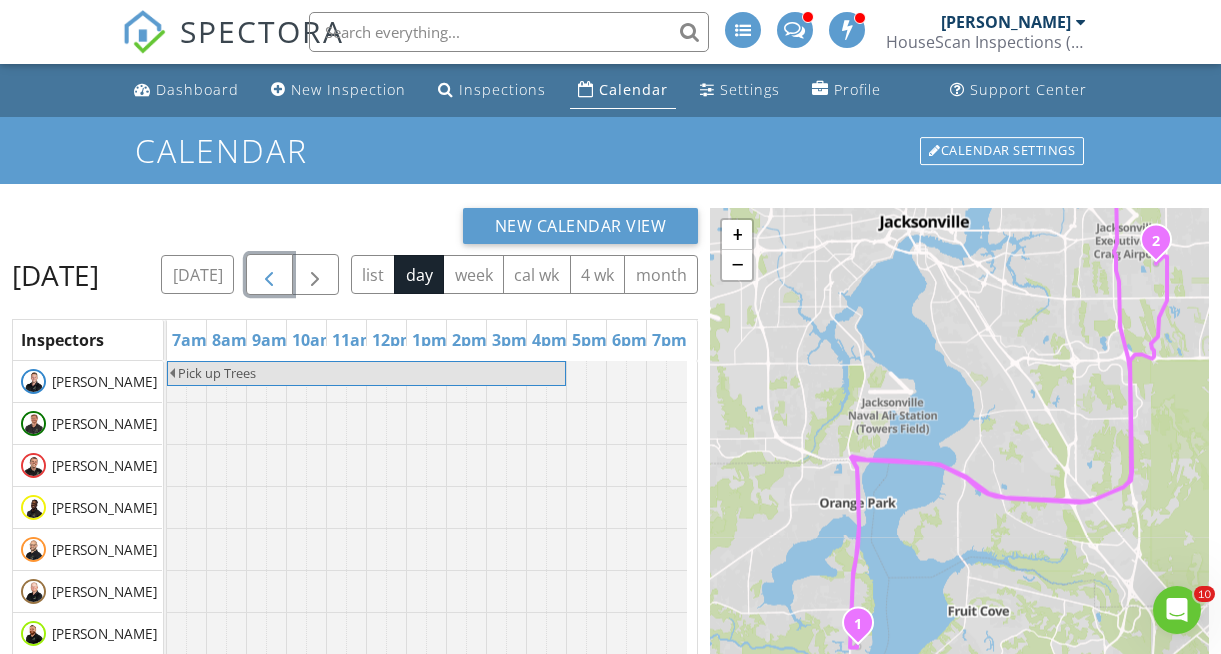 click at bounding box center (269, 274) 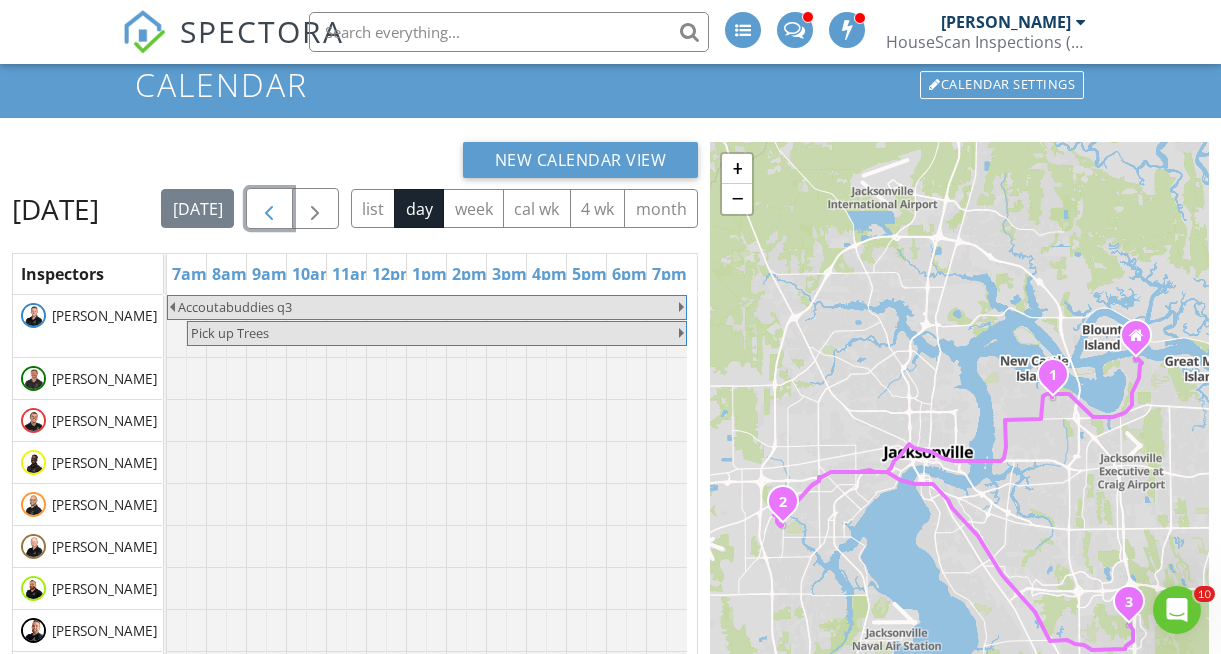 scroll, scrollTop: 266, scrollLeft: 0, axis: vertical 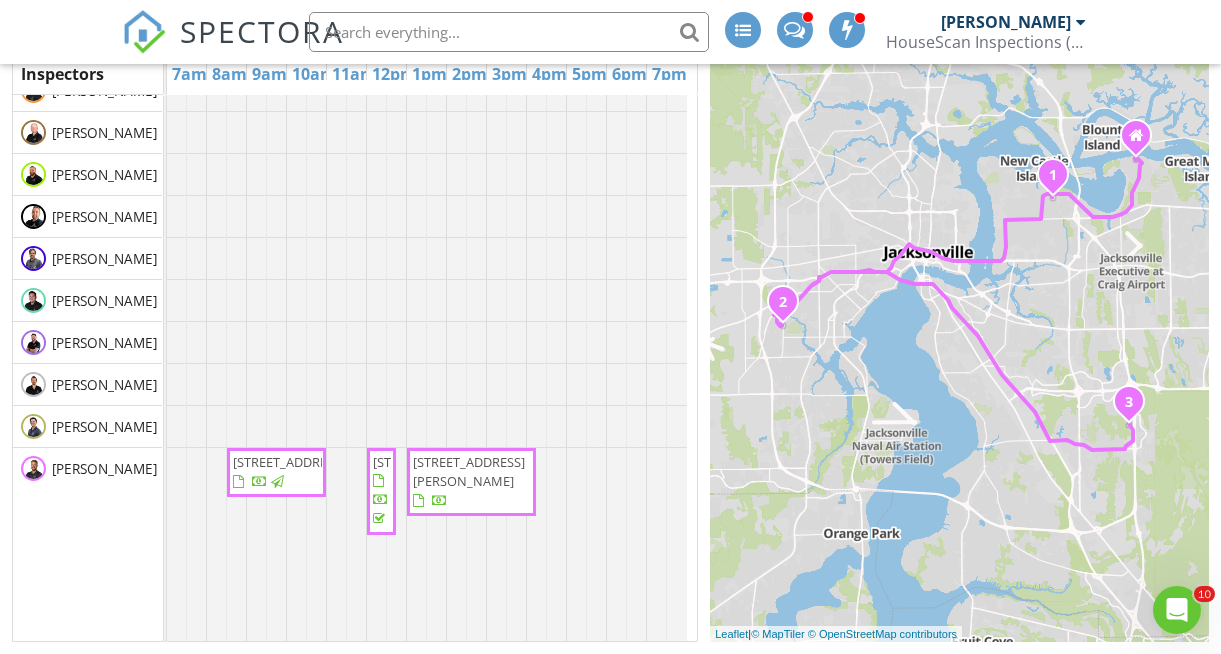 click on "[STREET_ADDRESS][PERSON_NAME]" at bounding box center [469, 471] 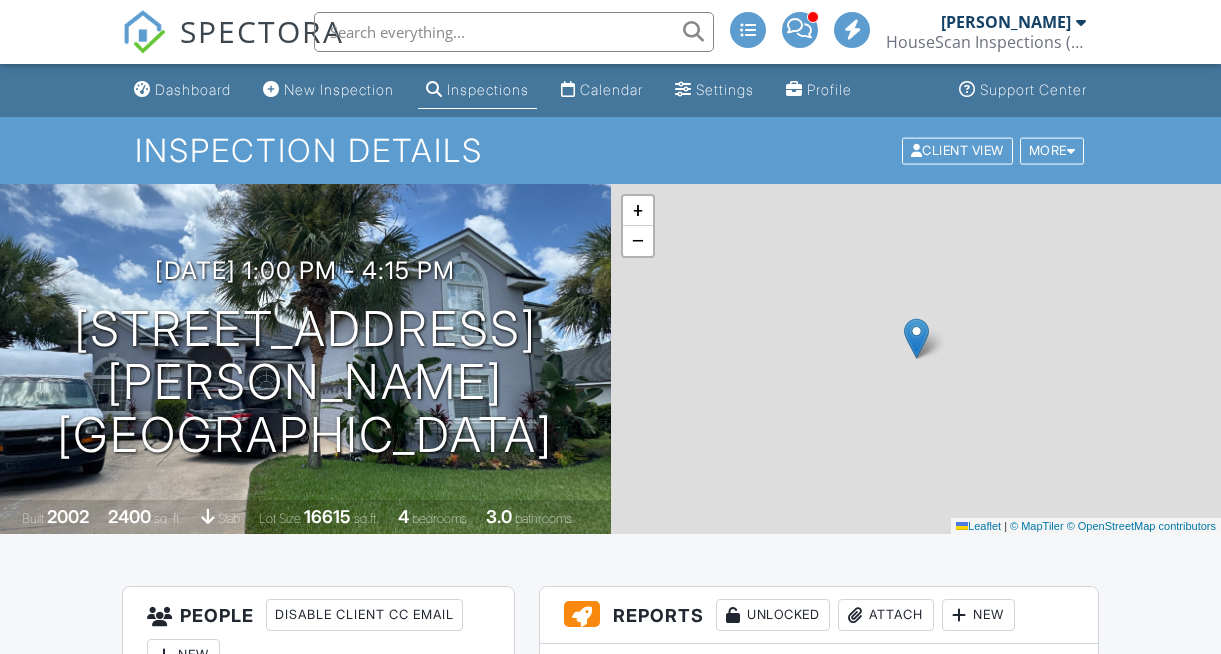 scroll, scrollTop: 0, scrollLeft: 0, axis: both 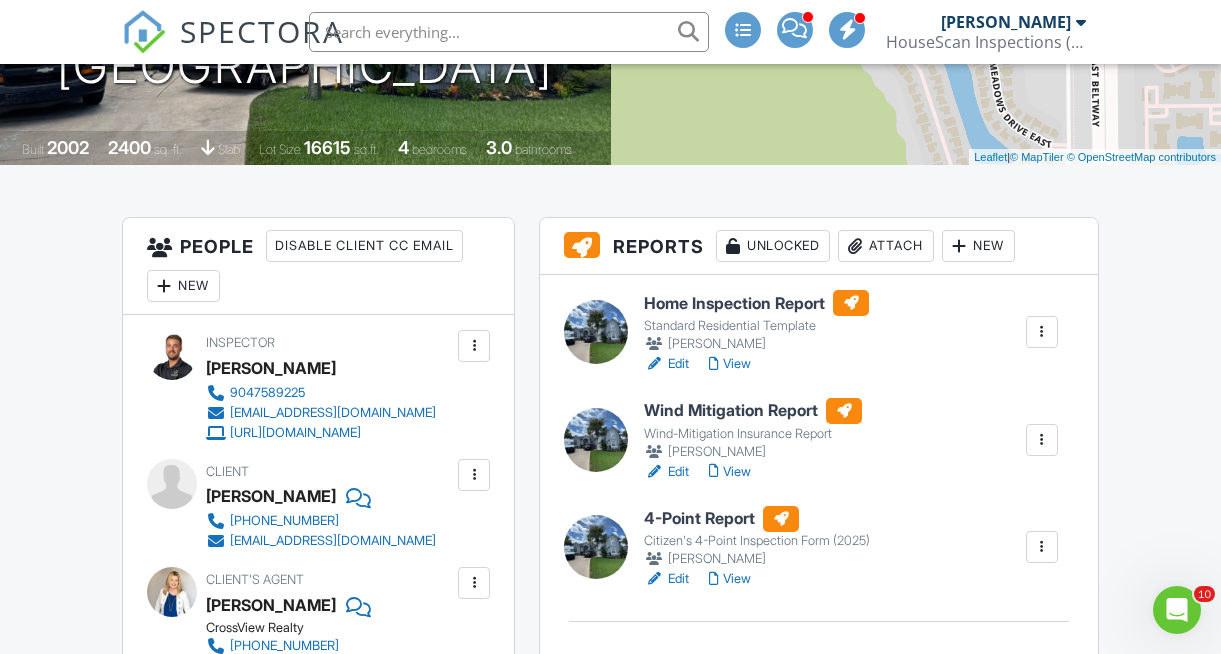 click on "View" at bounding box center (730, 364) 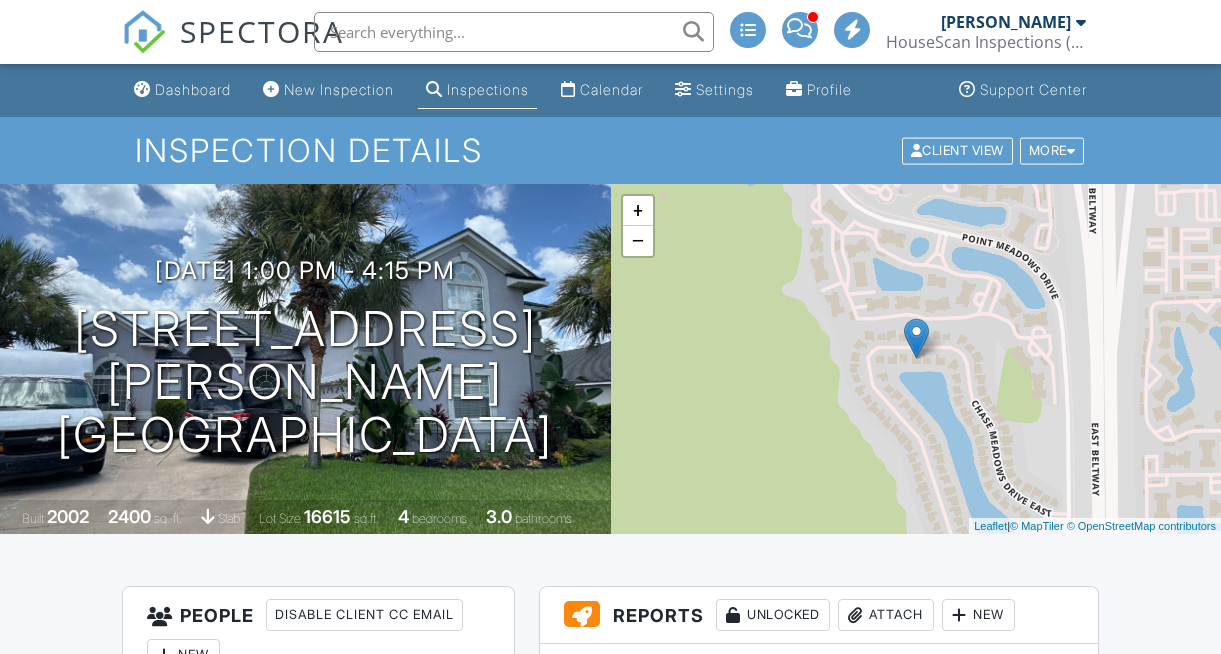 scroll, scrollTop: 0, scrollLeft: 0, axis: both 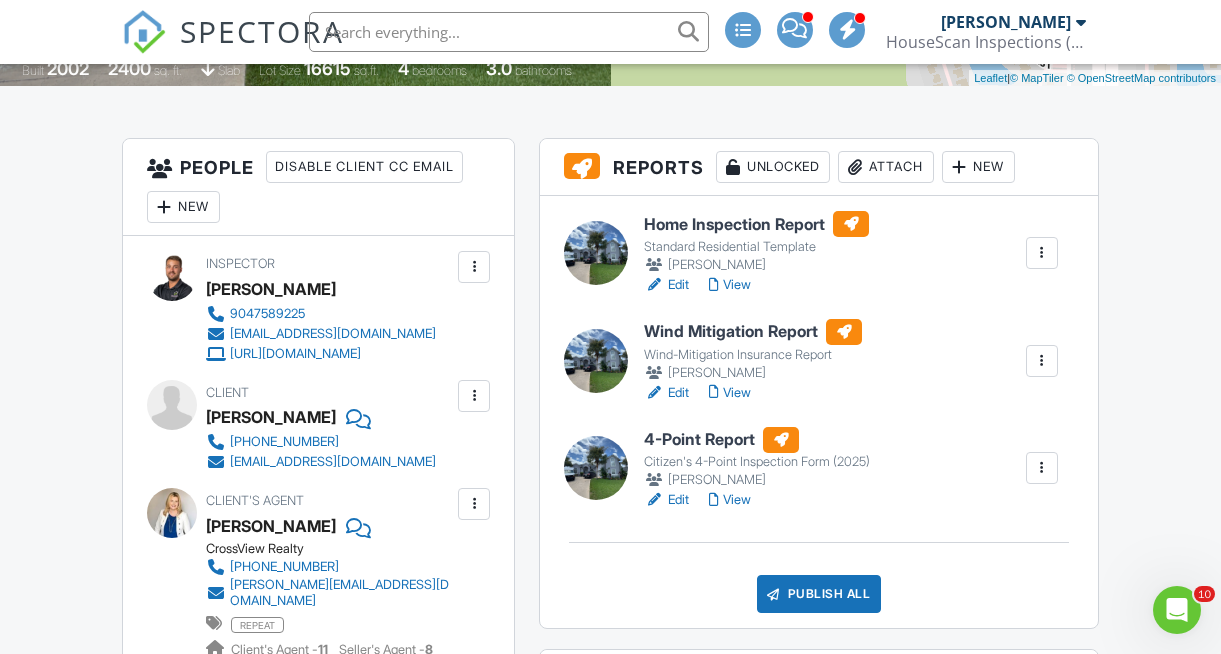 click on "View" at bounding box center (730, 393) 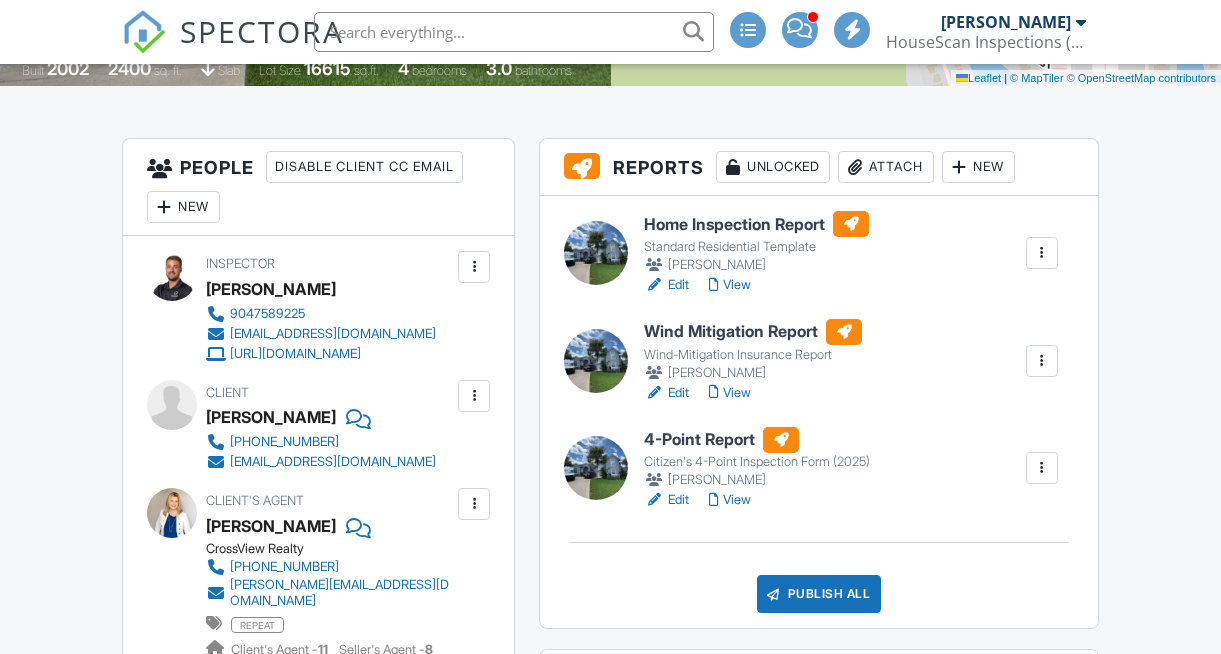 scroll, scrollTop: 448, scrollLeft: 0, axis: vertical 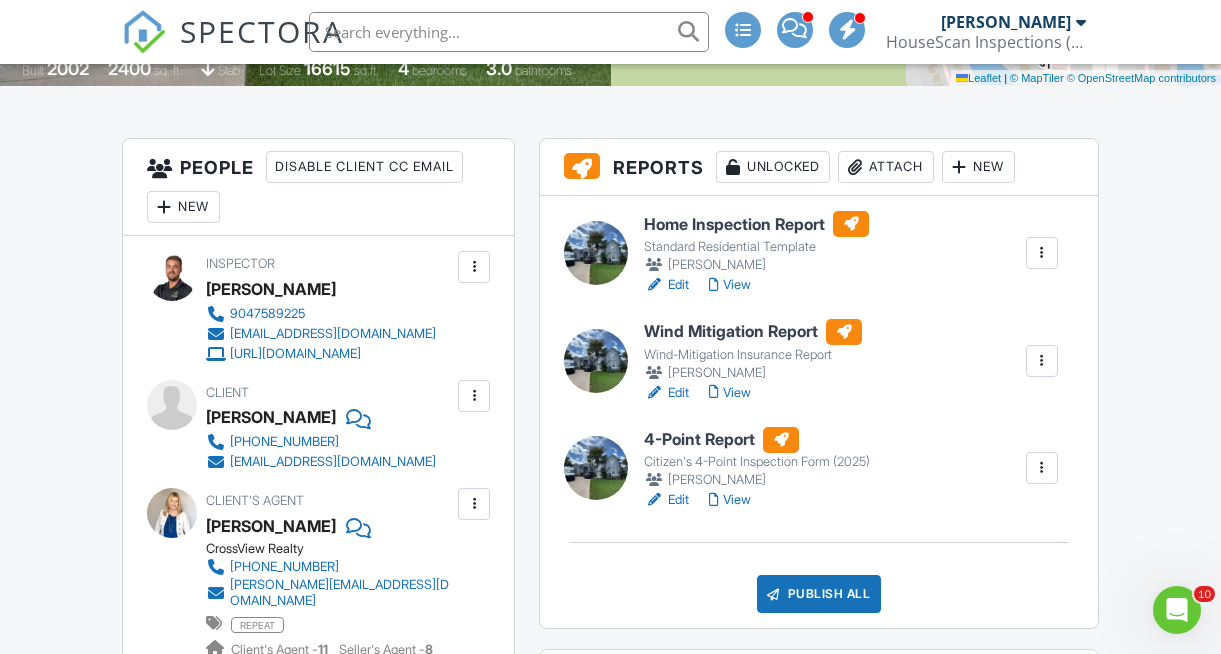 click on "View" at bounding box center (730, 500) 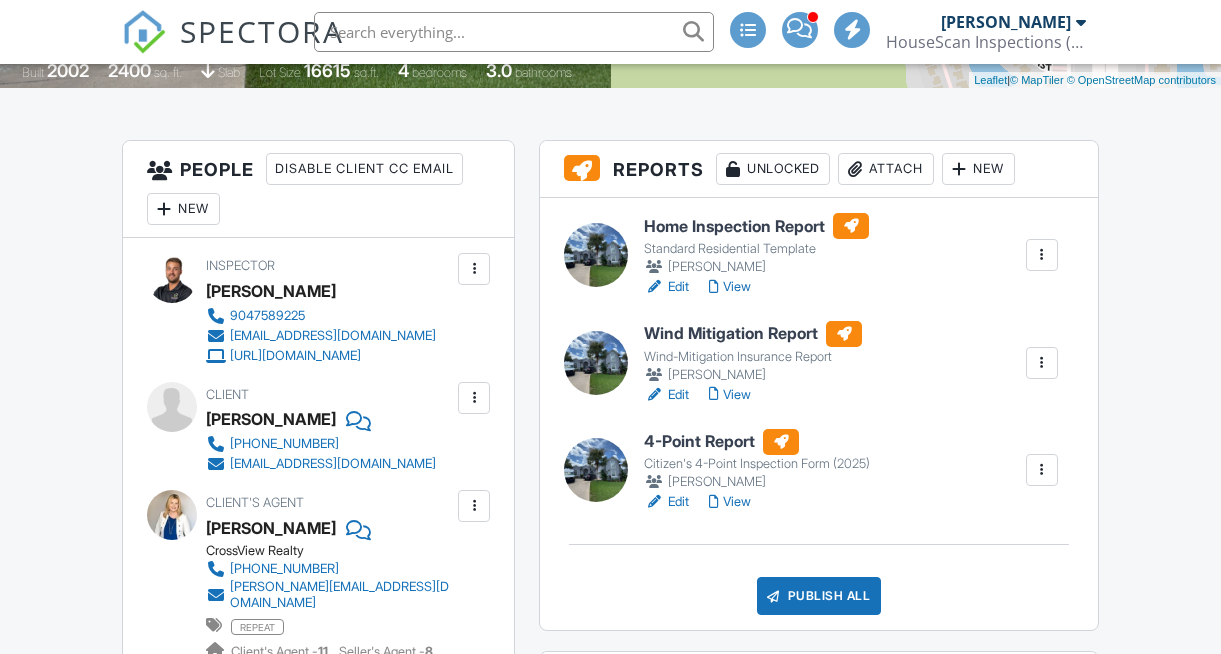 scroll, scrollTop: 448, scrollLeft: 0, axis: vertical 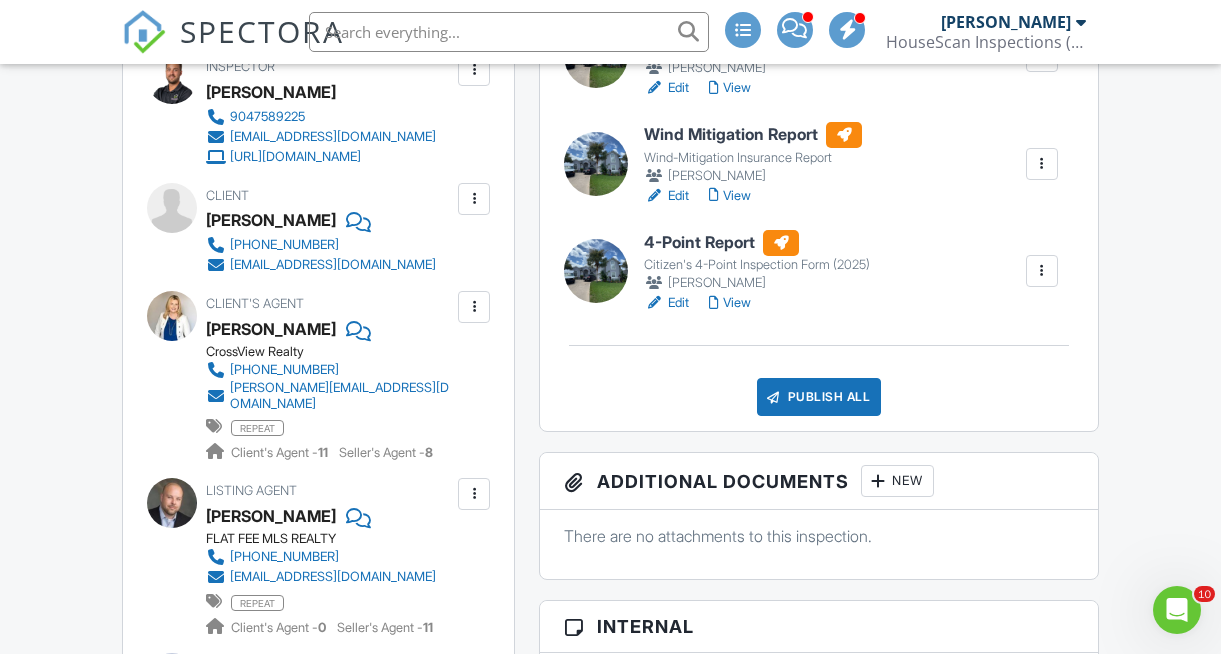 click on "Publish All" at bounding box center (819, 397) 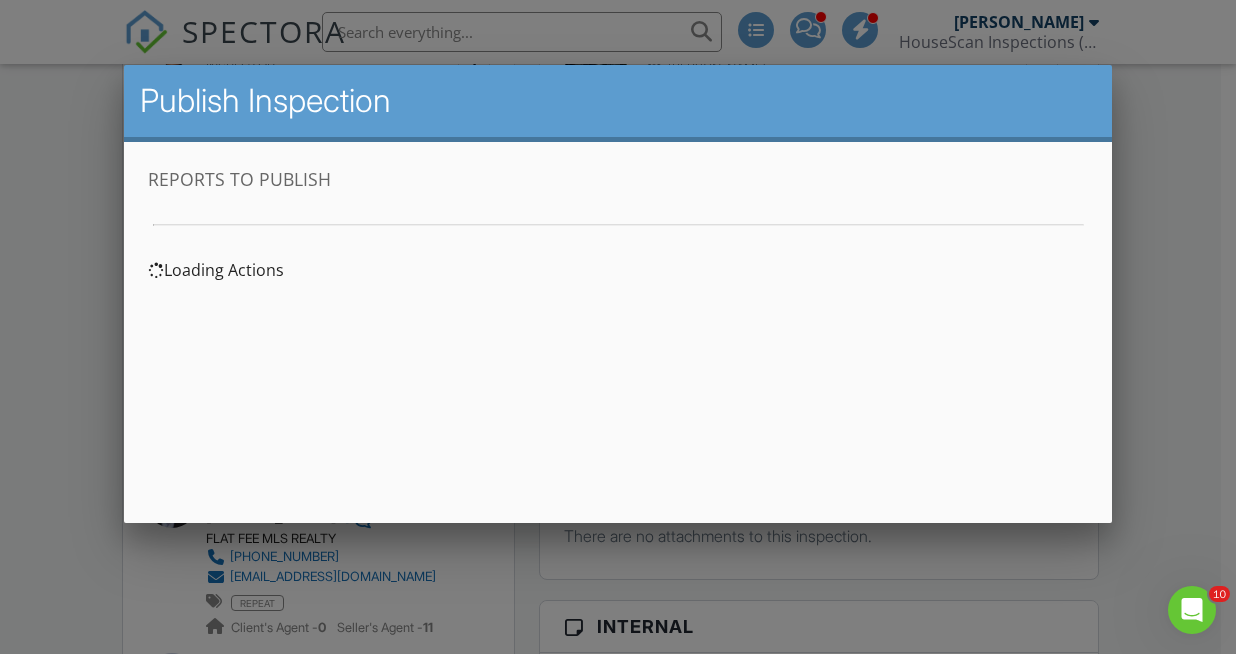 scroll, scrollTop: 0, scrollLeft: 0, axis: both 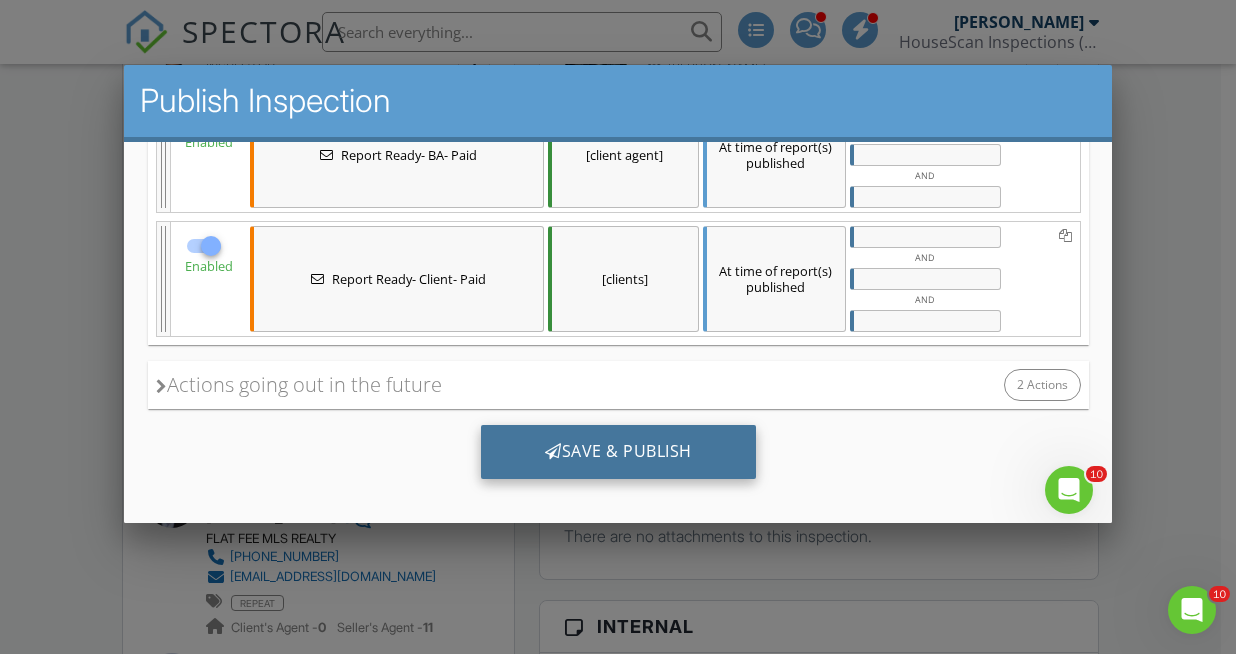 click on "Save & Publish" at bounding box center (617, 452) 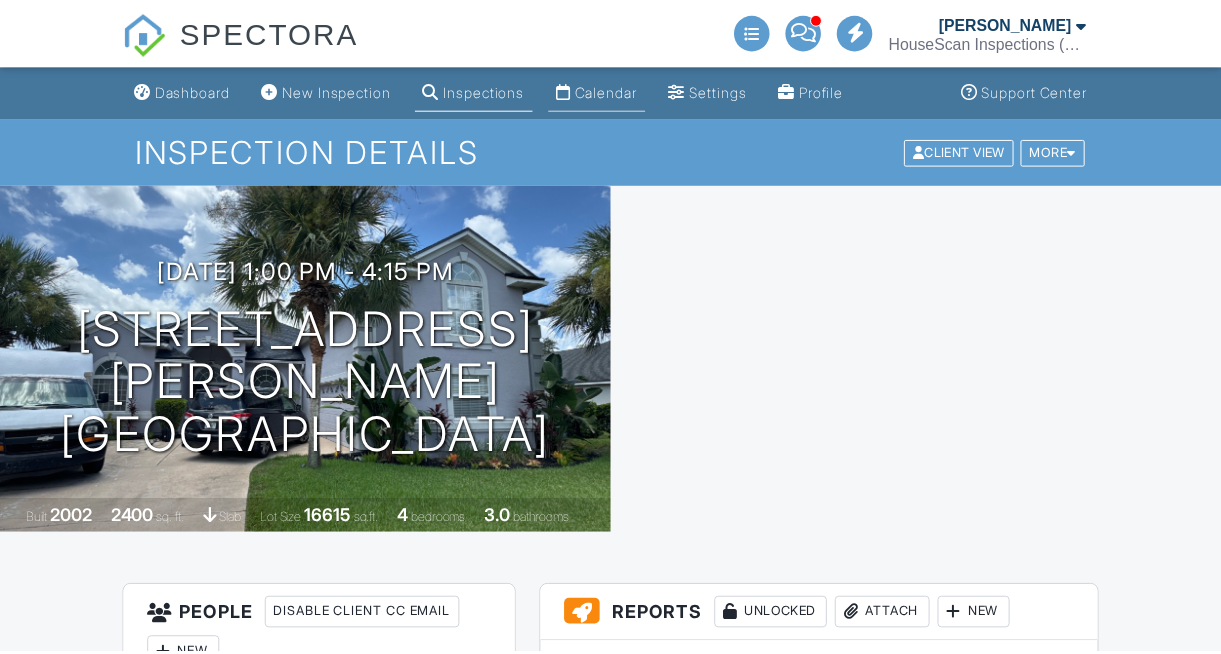 scroll, scrollTop: 0, scrollLeft: 0, axis: both 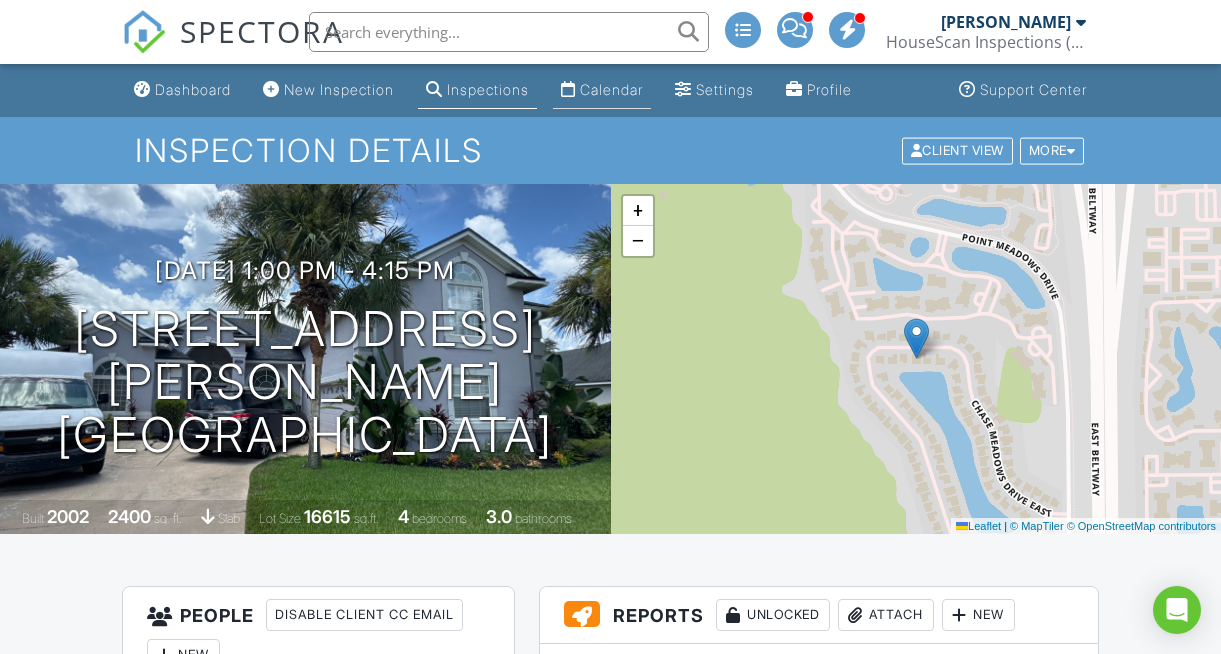 click on "Calendar" 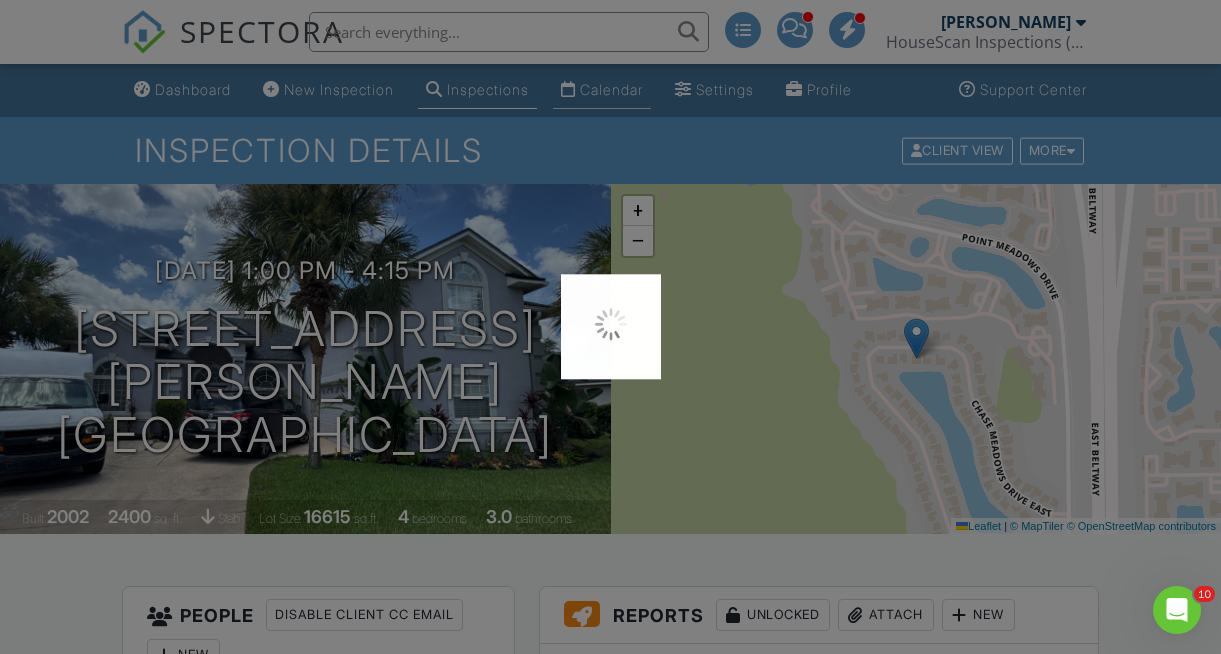 scroll, scrollTop: 0, scrollLeft: 0, axis: both 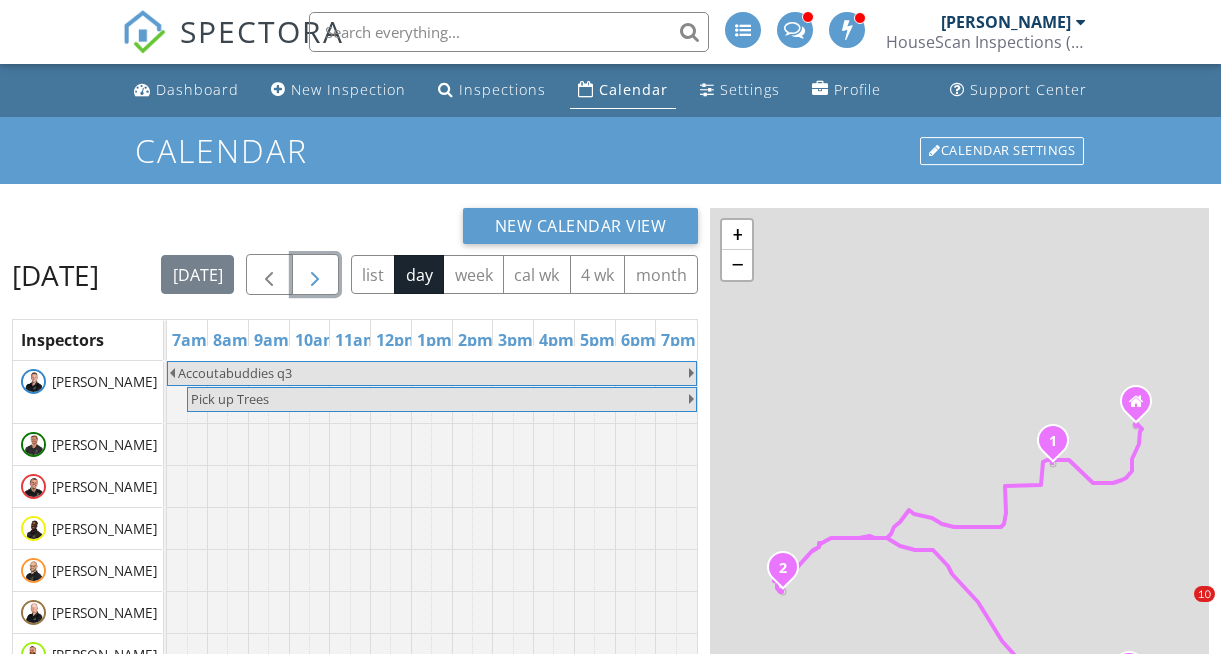 click at bounding box center [315, 275] 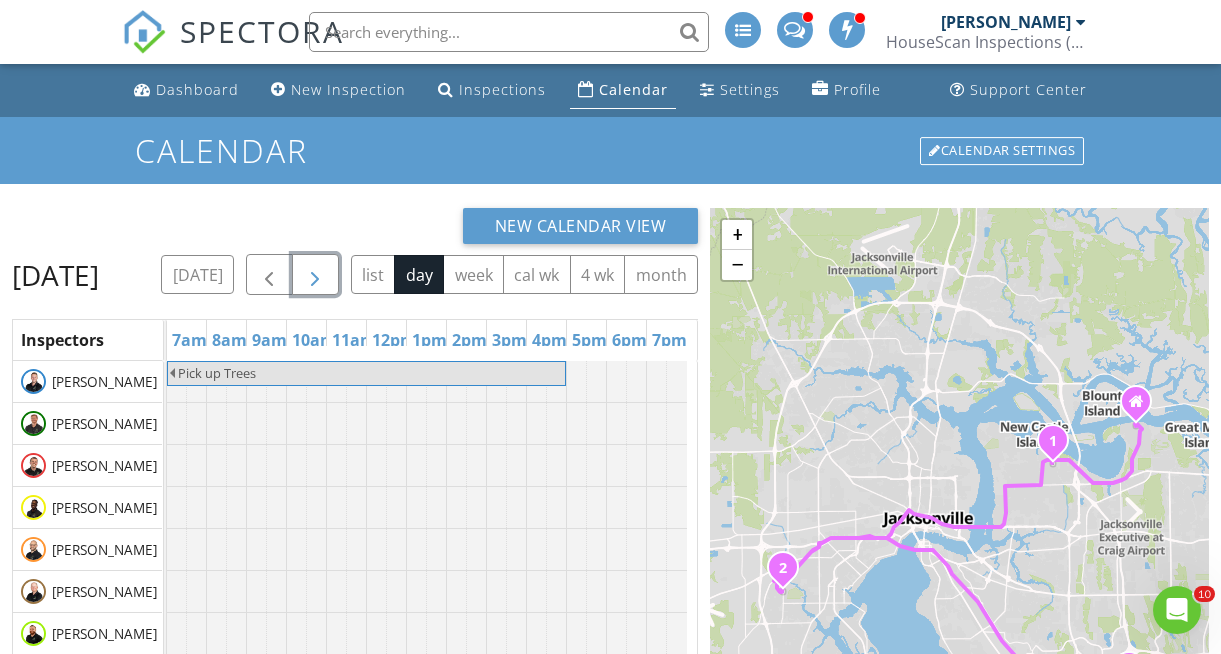 scroll, scrollTop: 0, scrollLeft: 0, axis: both 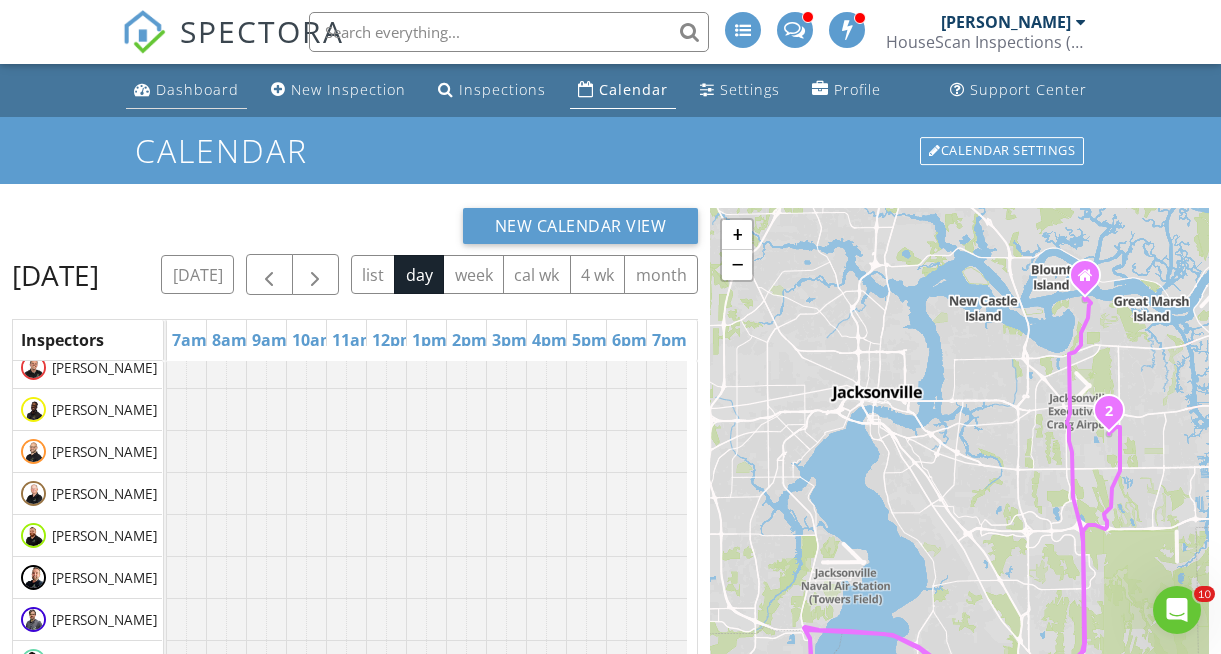 click on "Dashboard" at bounding box center (197, 89) 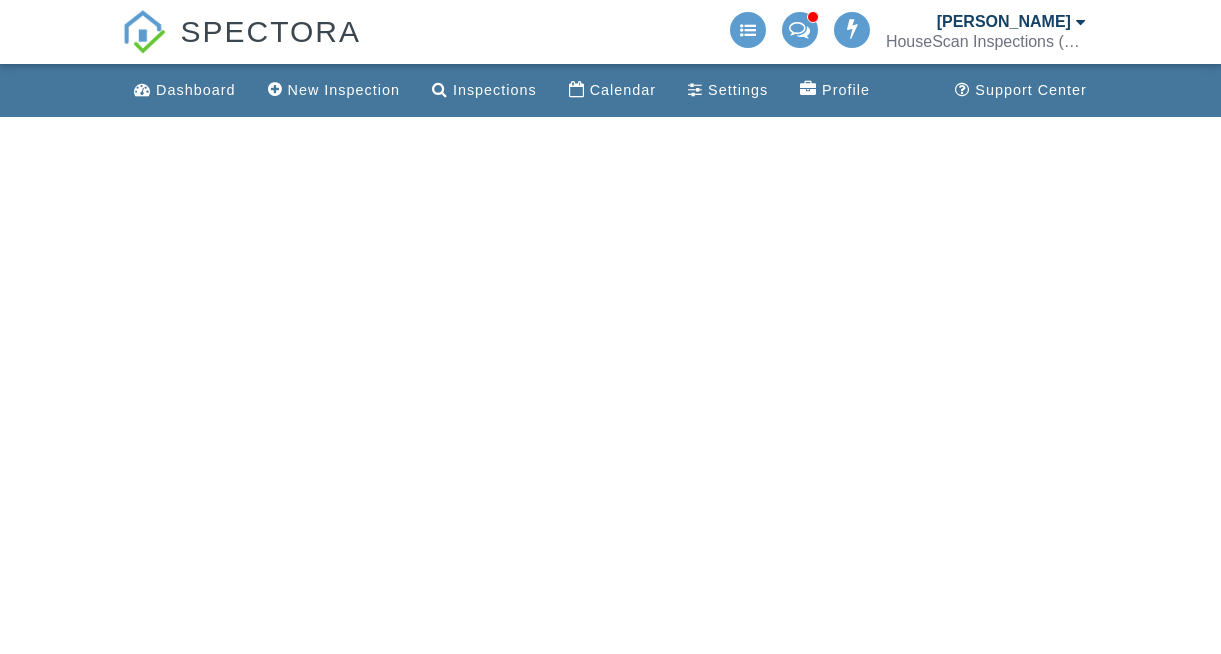 scroll, scrollTop: 0, scrollLeft: 0, axis: both 